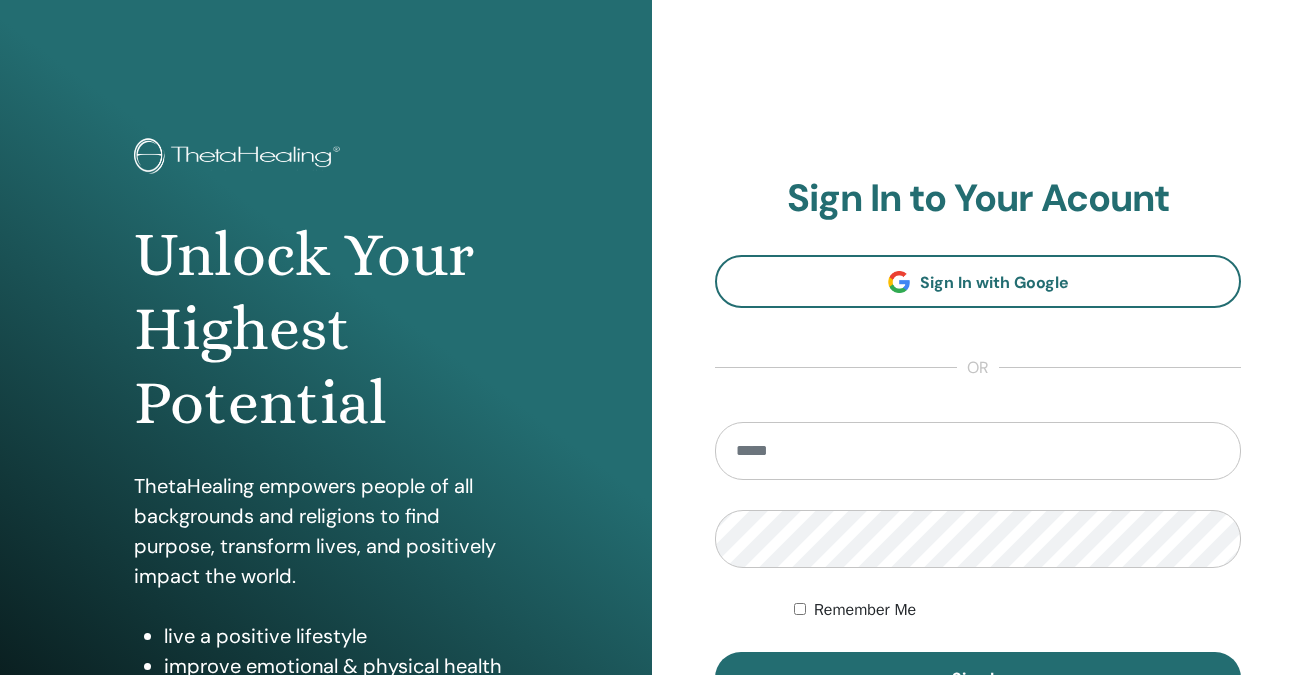 scroll, scrollTop: 0, scrollLeft: 0, axis: both 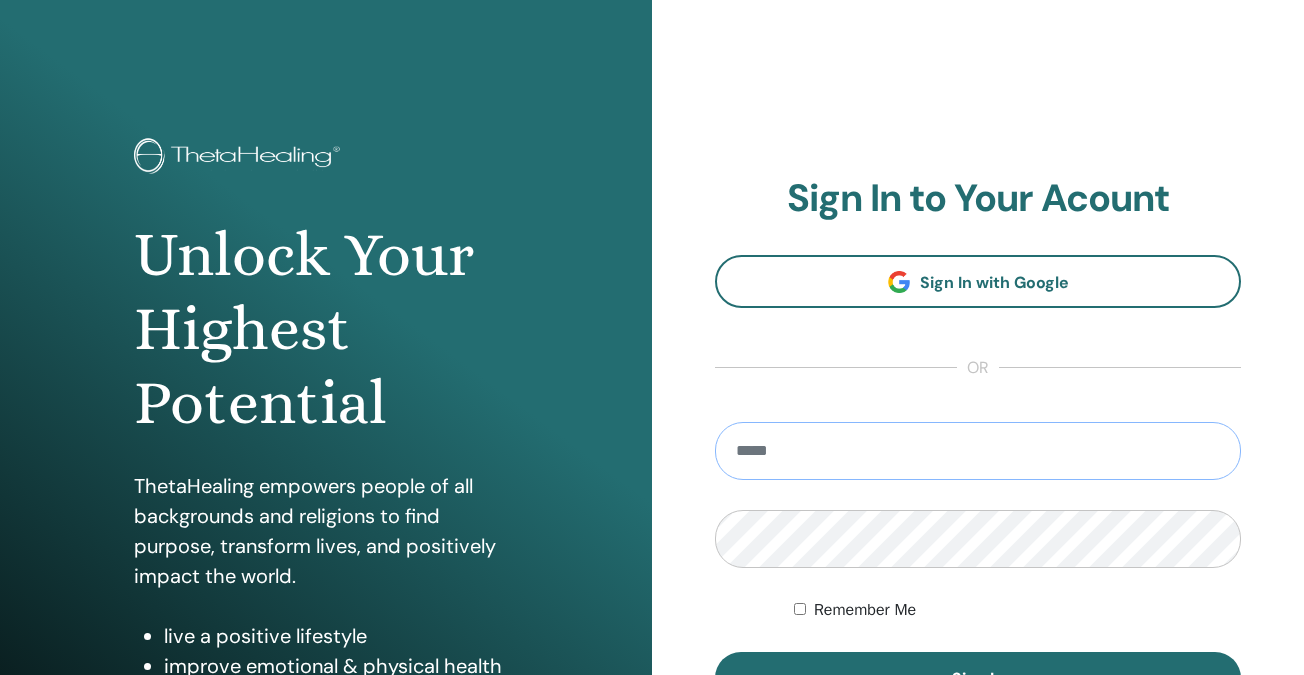 type on "**********" 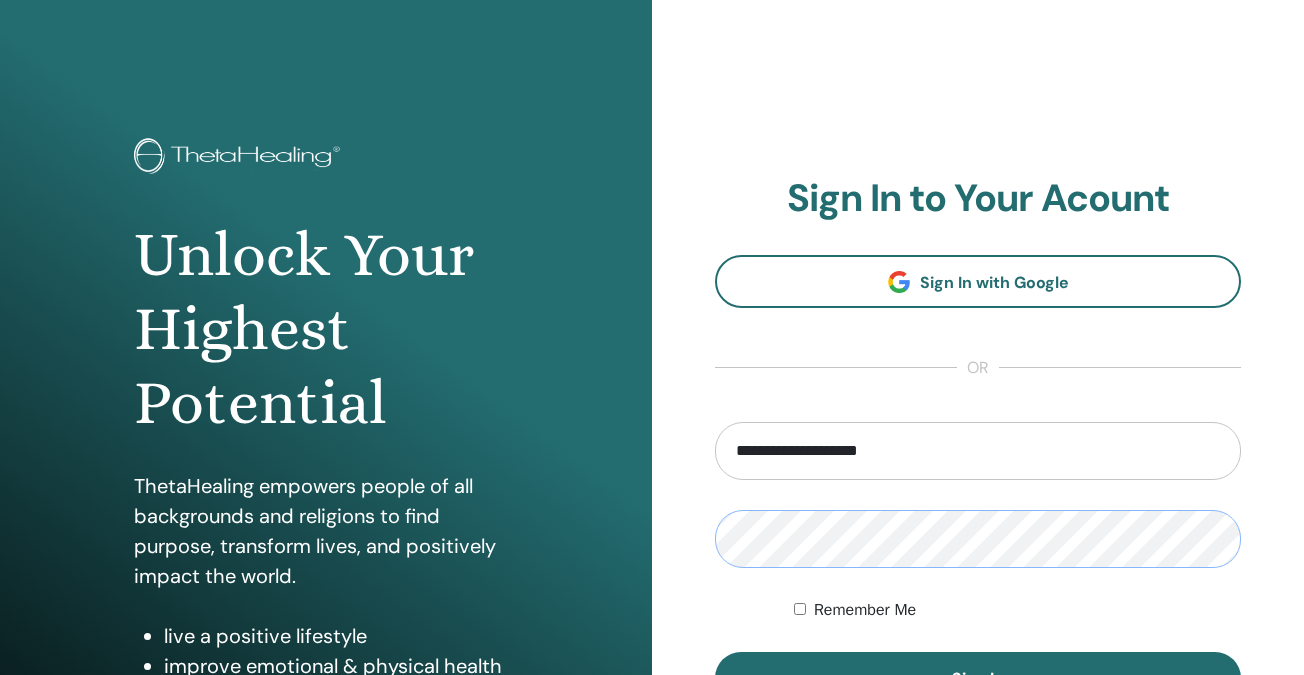 click on "Sign In" at bounding box center [978, 678] 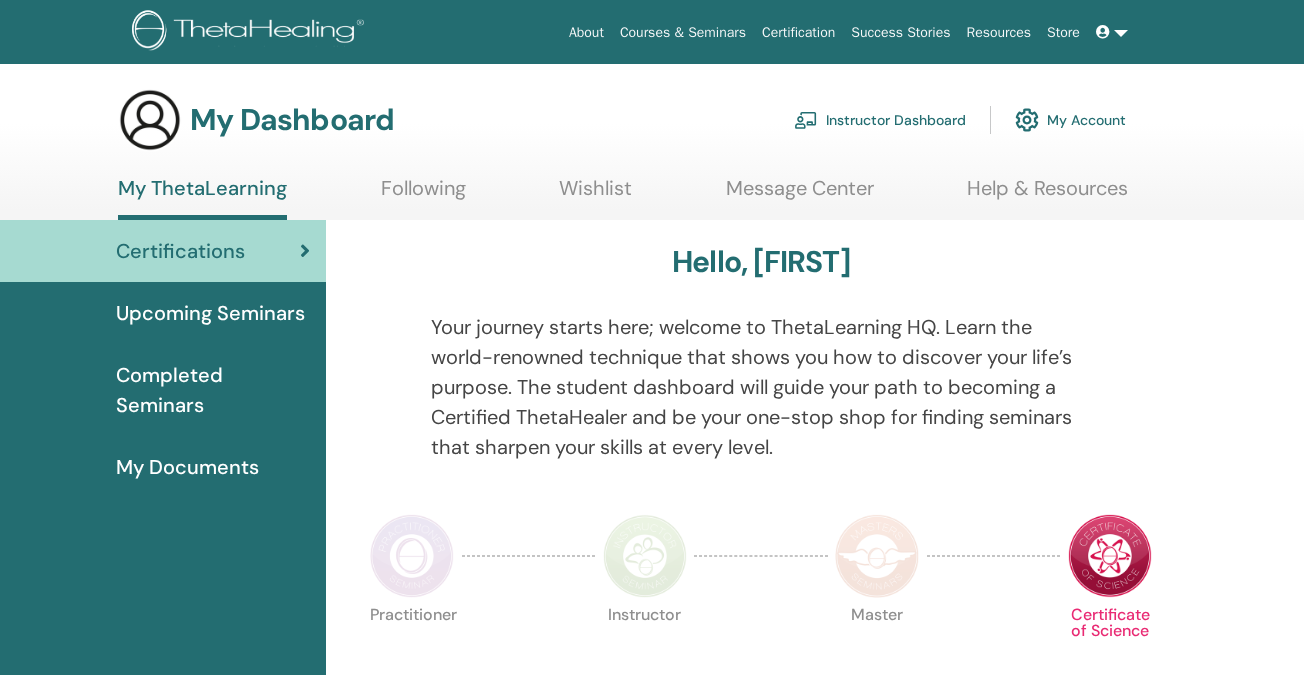 scroll, scrollTop: 0, scrollLeft: 0, axis: both 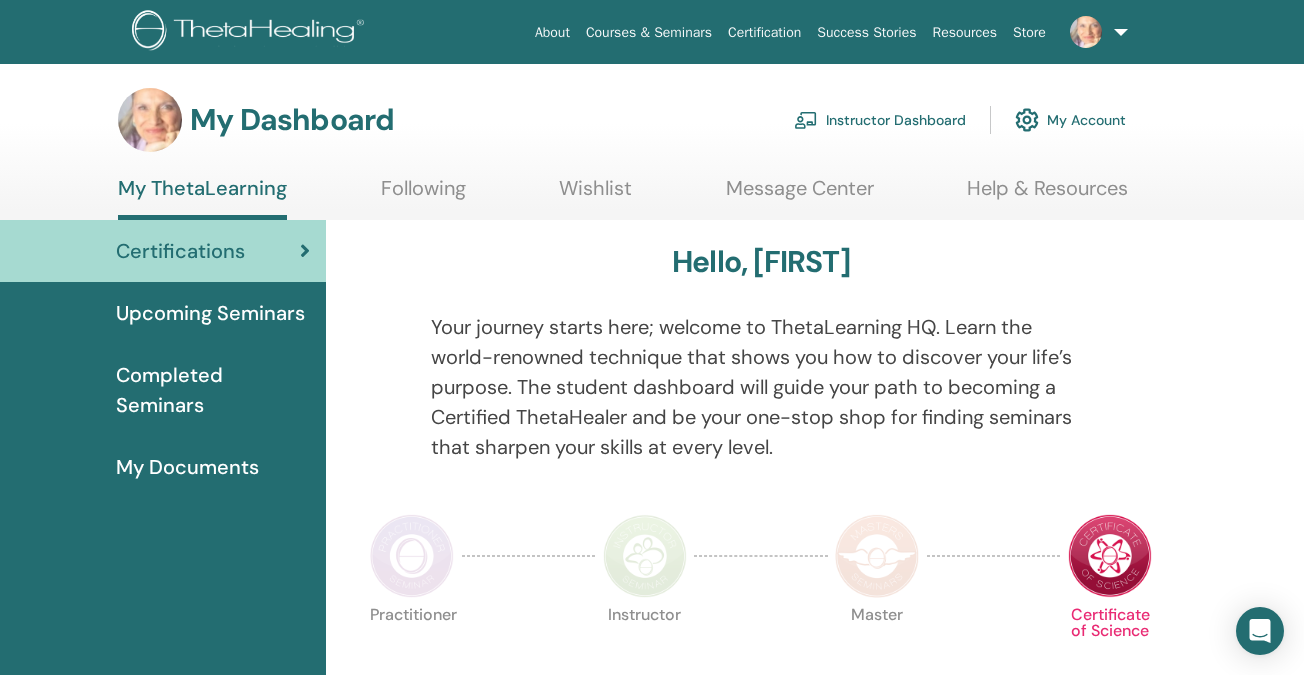 click on "Instructor Dashboard" at bounding box center (880, 120) 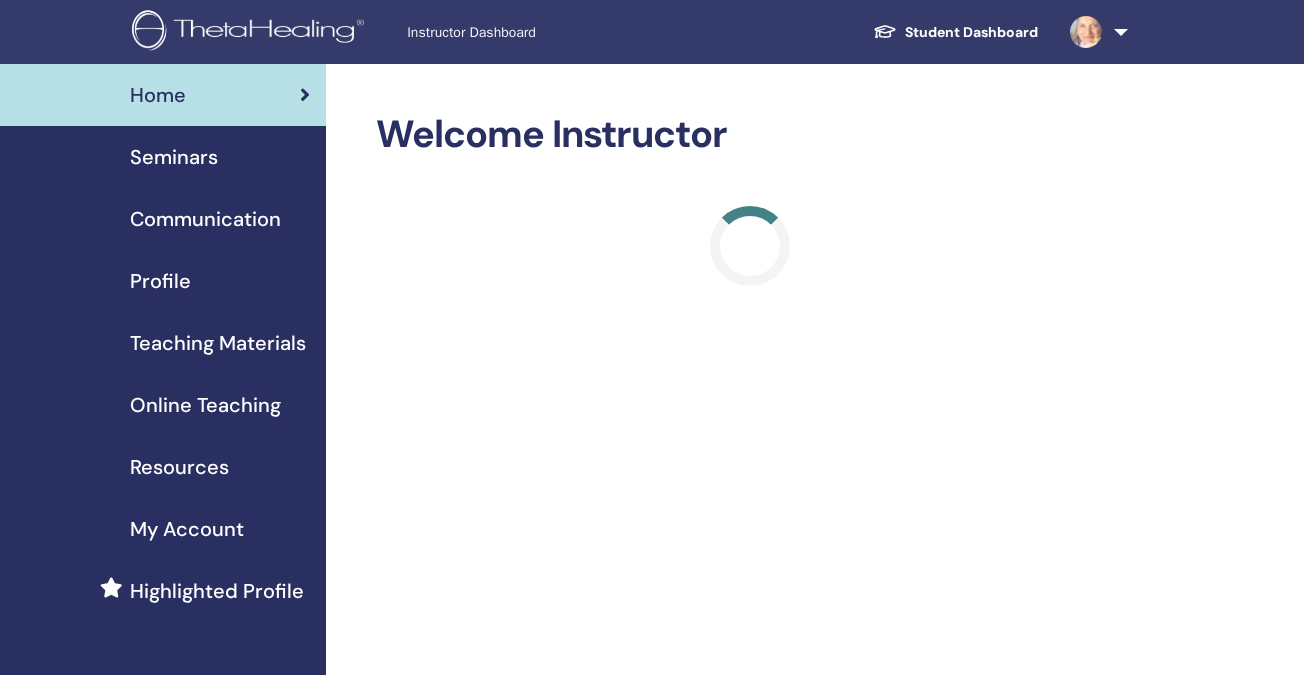 scroll, scrollTop: 0, scrollLeft: 0, axis: both 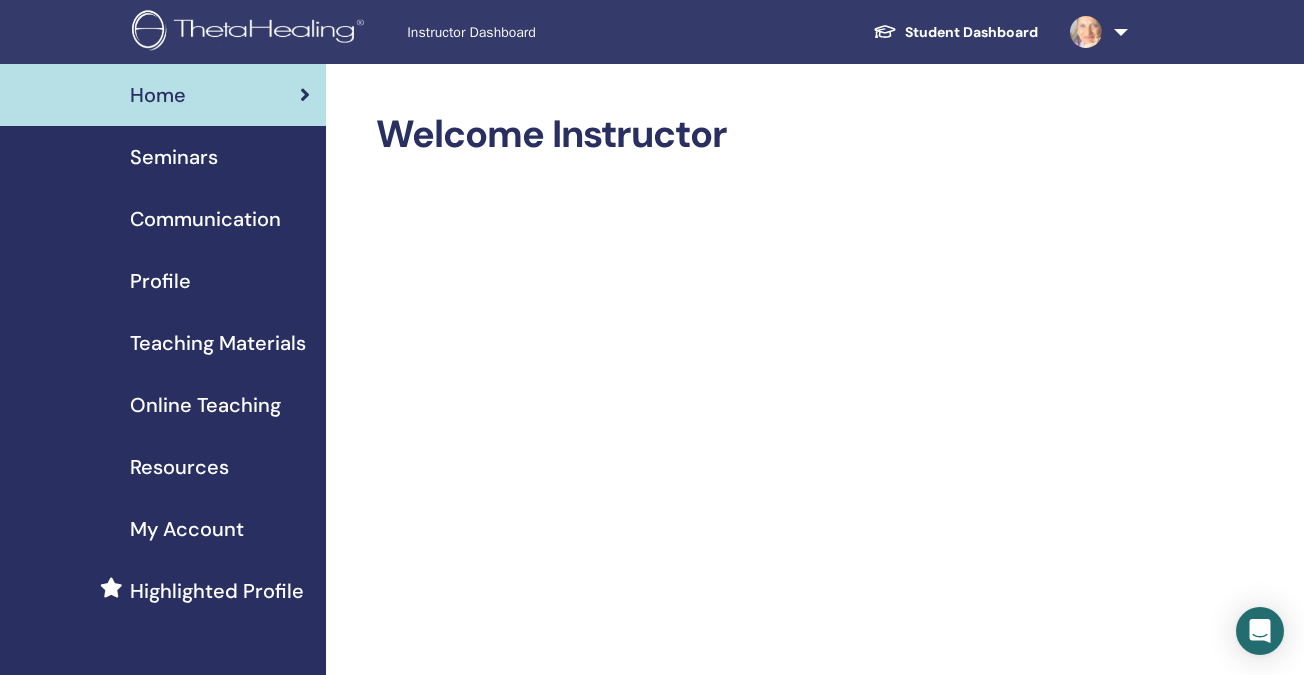 click on "Teaching Materials" at bounding box center (218, 343) 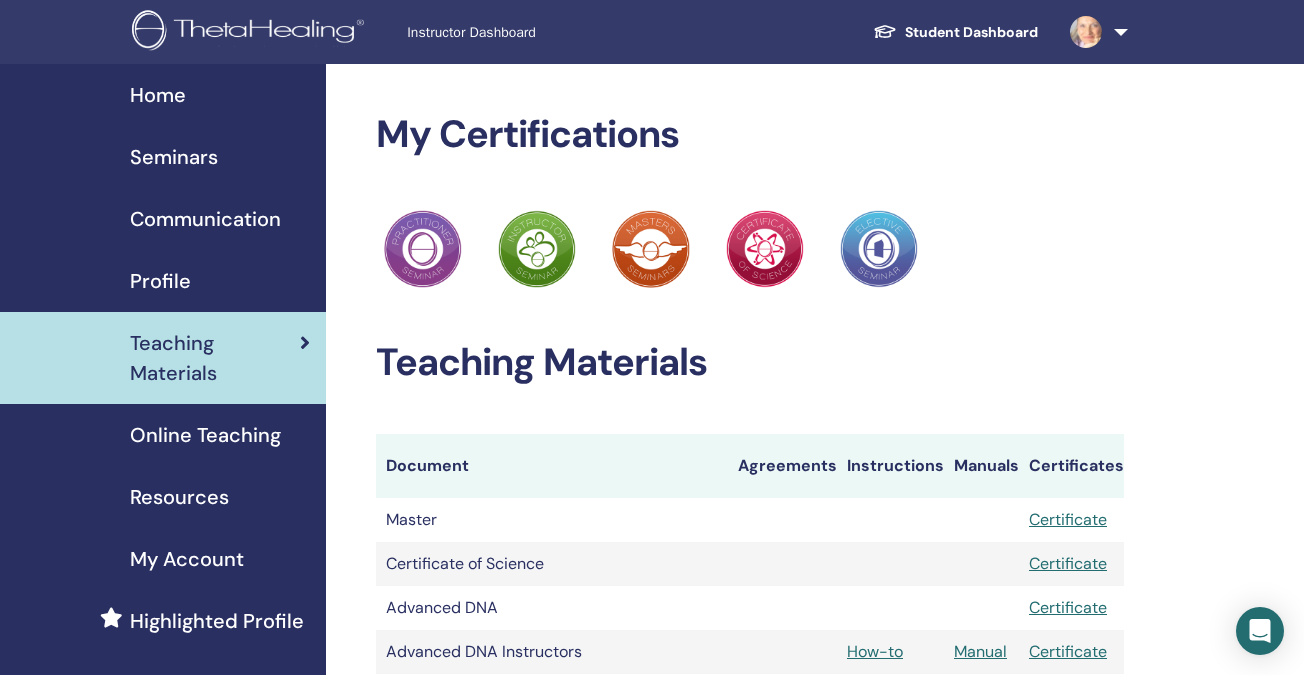 scroll, scrollTop: 0, scrollLeft: 0, axis: both 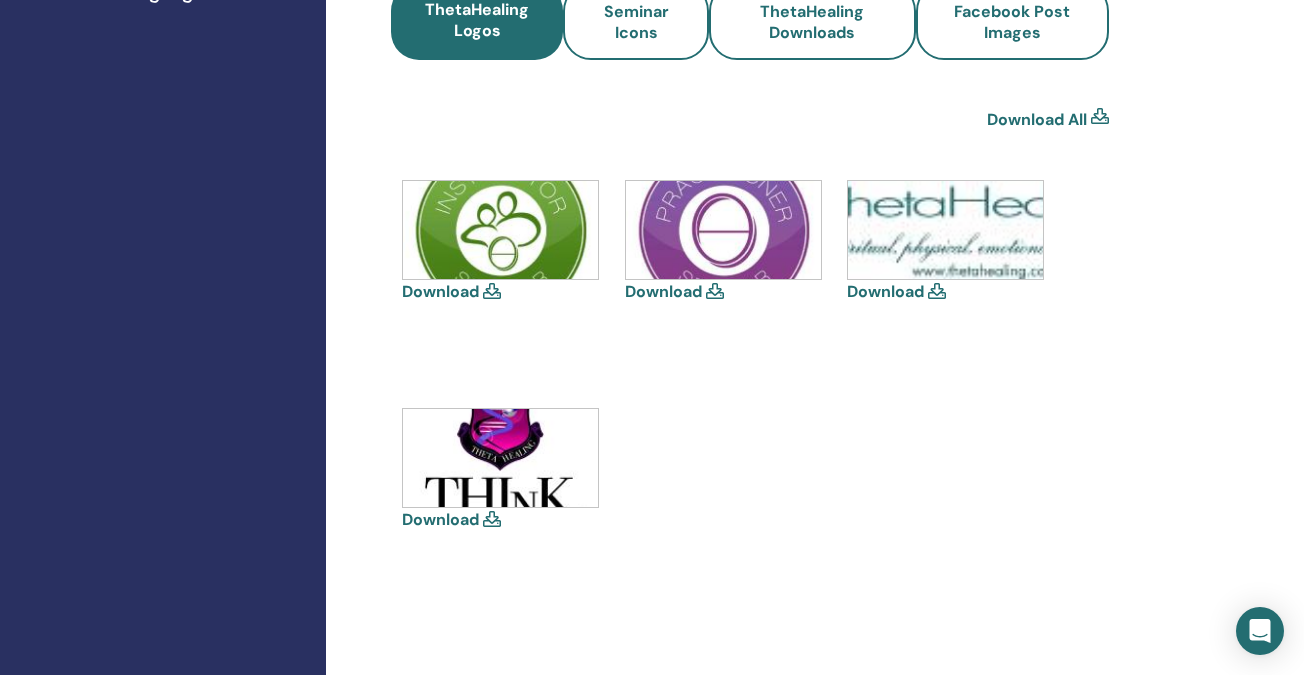 click on "Download" at bounding box center [440, 519] 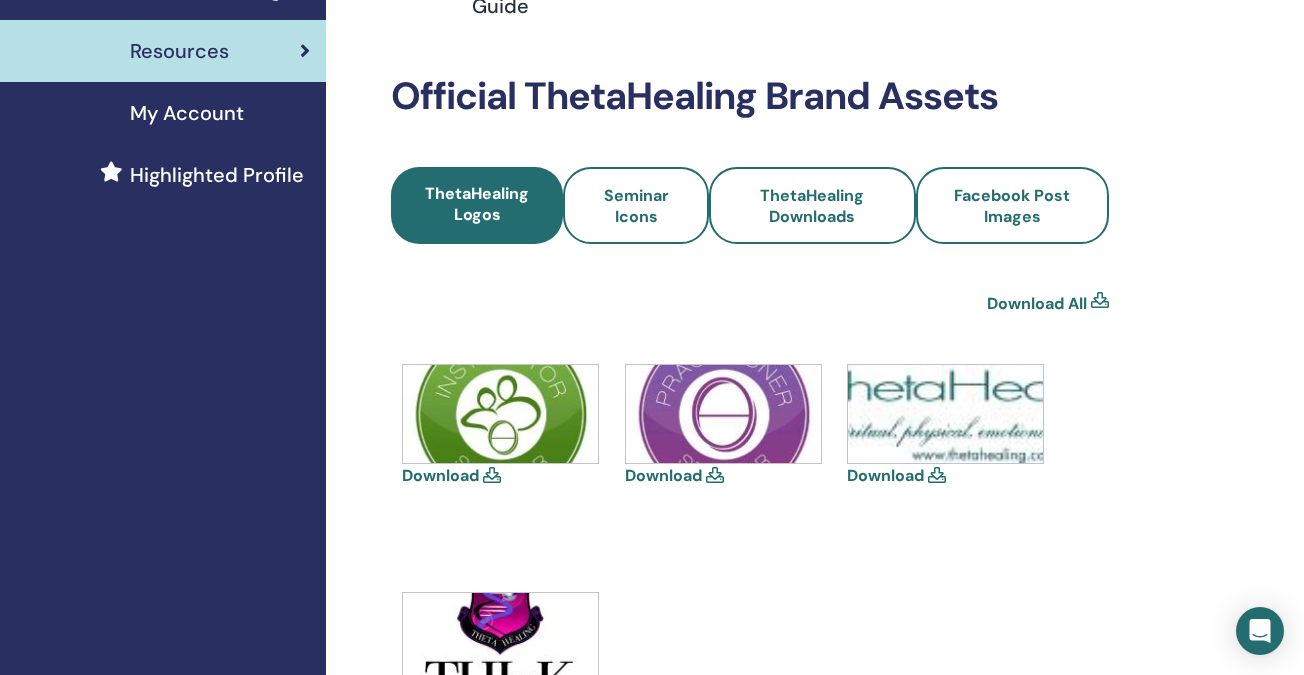 scroll, scrollTop: 377, scrollLeft: 0, axis: vertical 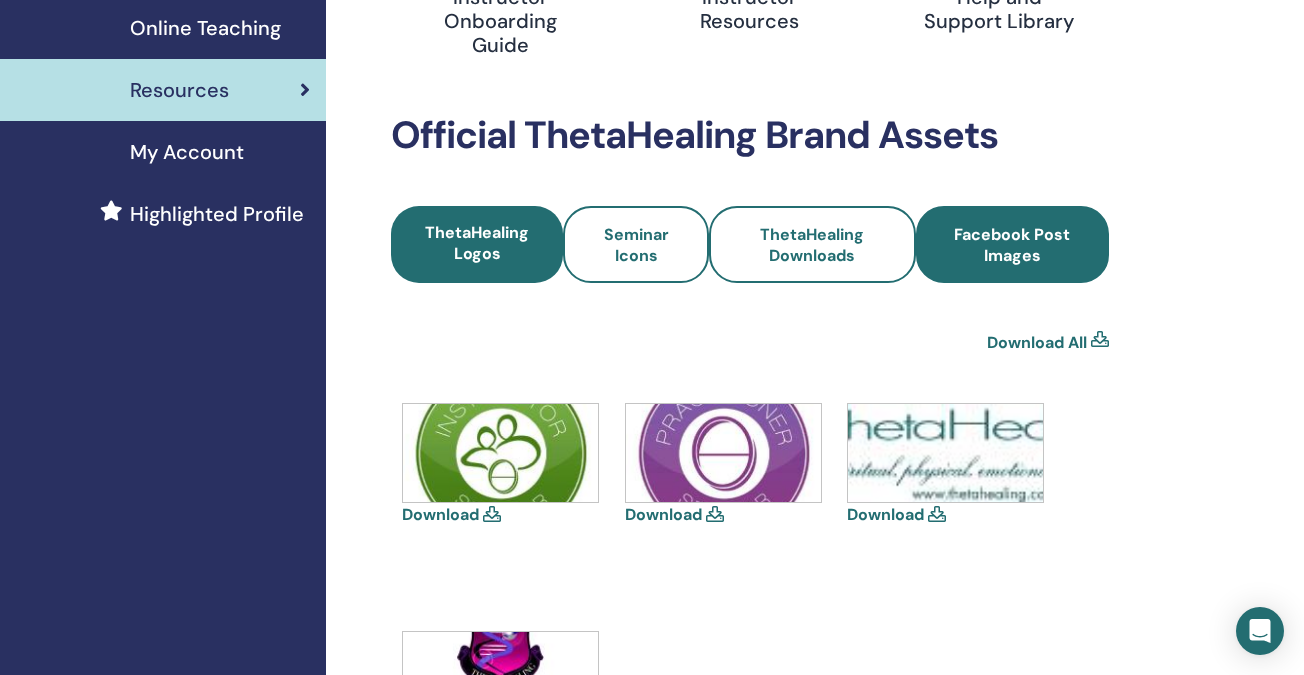 click on "Facebook Post Images" at bounding box center (1012, 245) 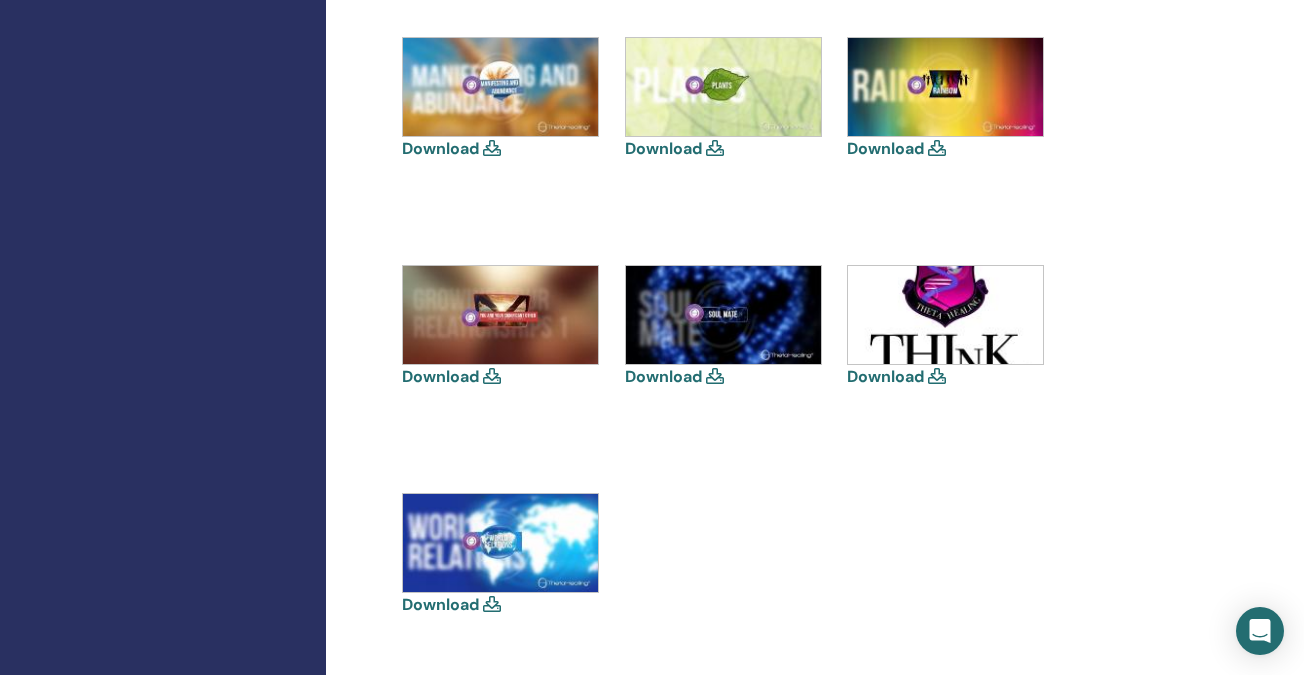 scroll, scrollTop: 1656, scrollLeft: 0, axis: vertical 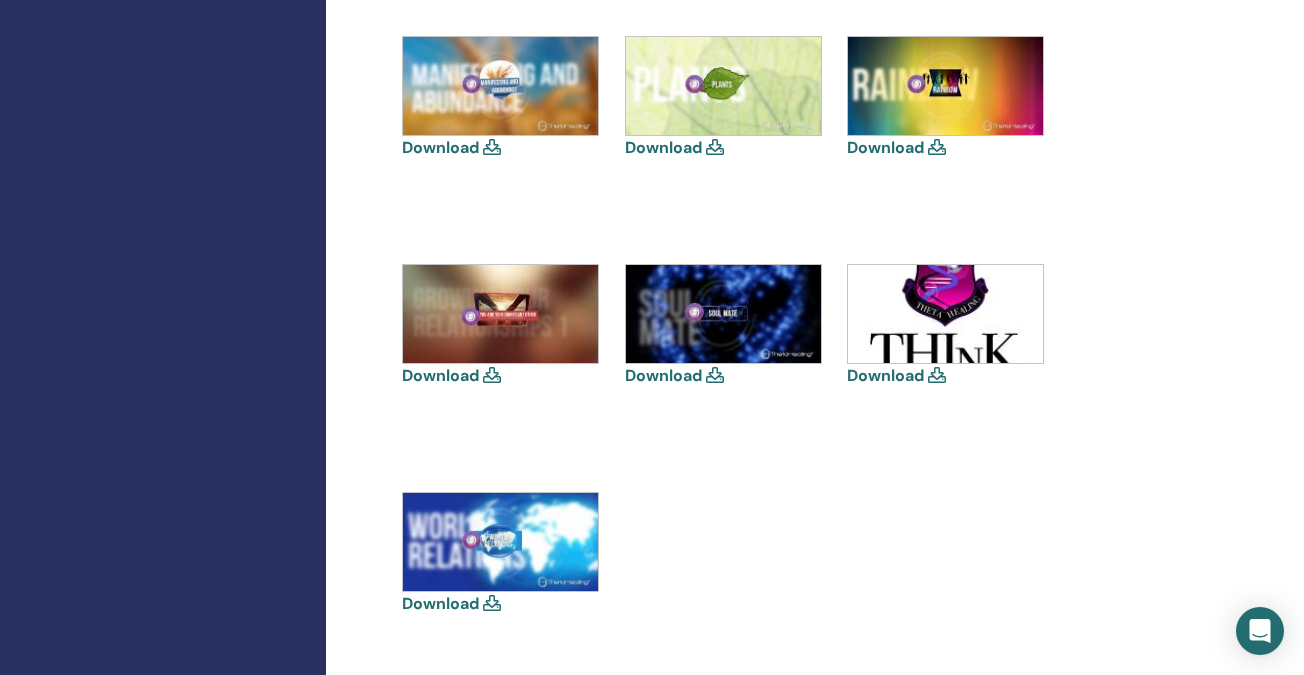 click at bounding box center [945, 314] 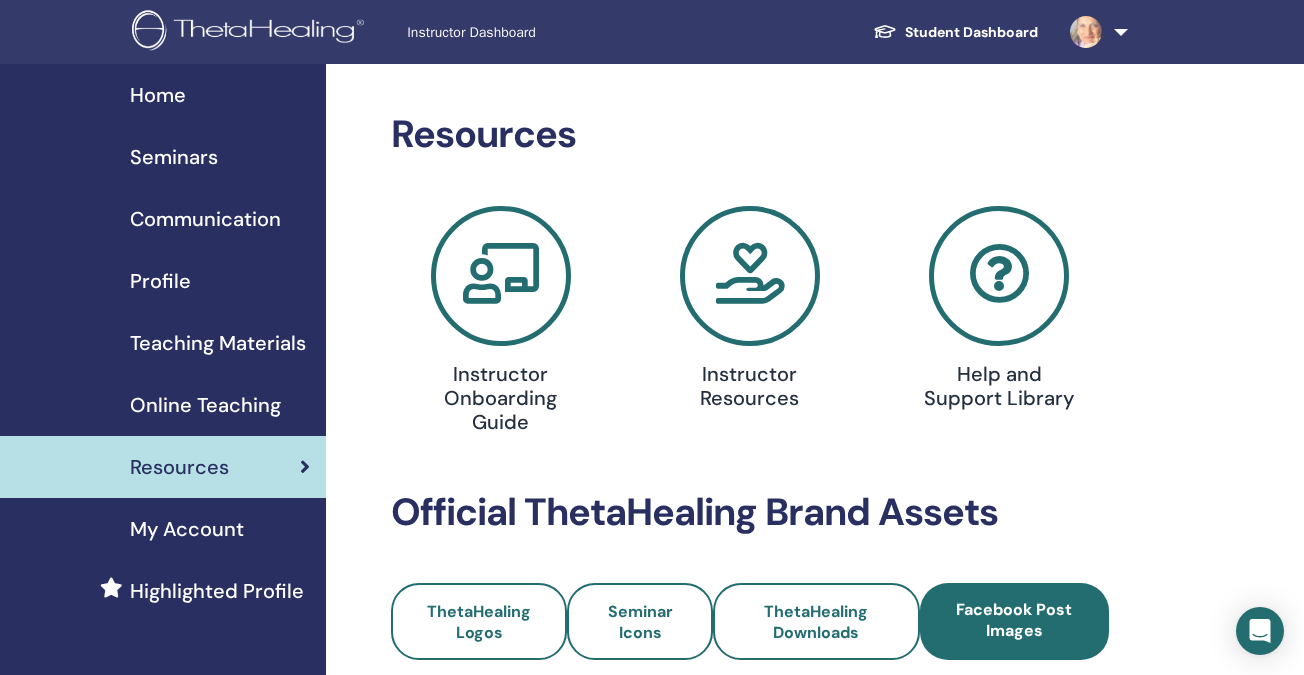scroll, scrollTop: 0, scrollLeft: 0, axis: both 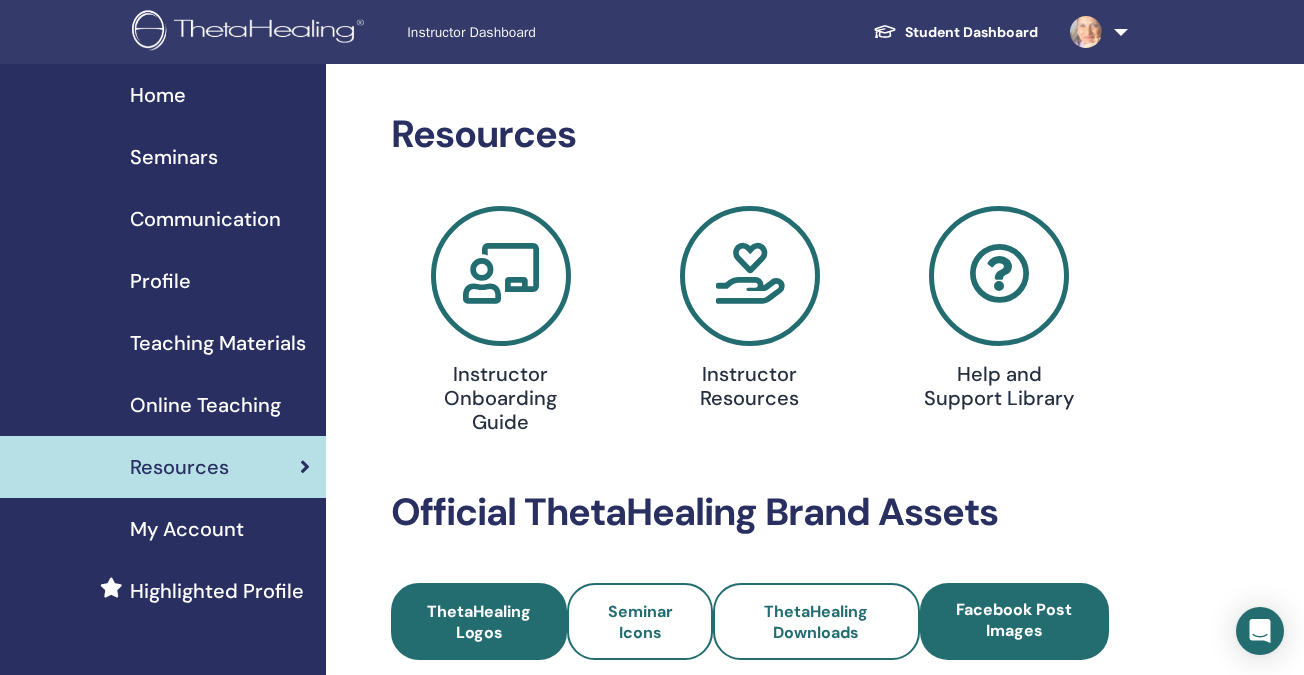 click on "ThetaHealing Logos" at bounding box center (479, 622) 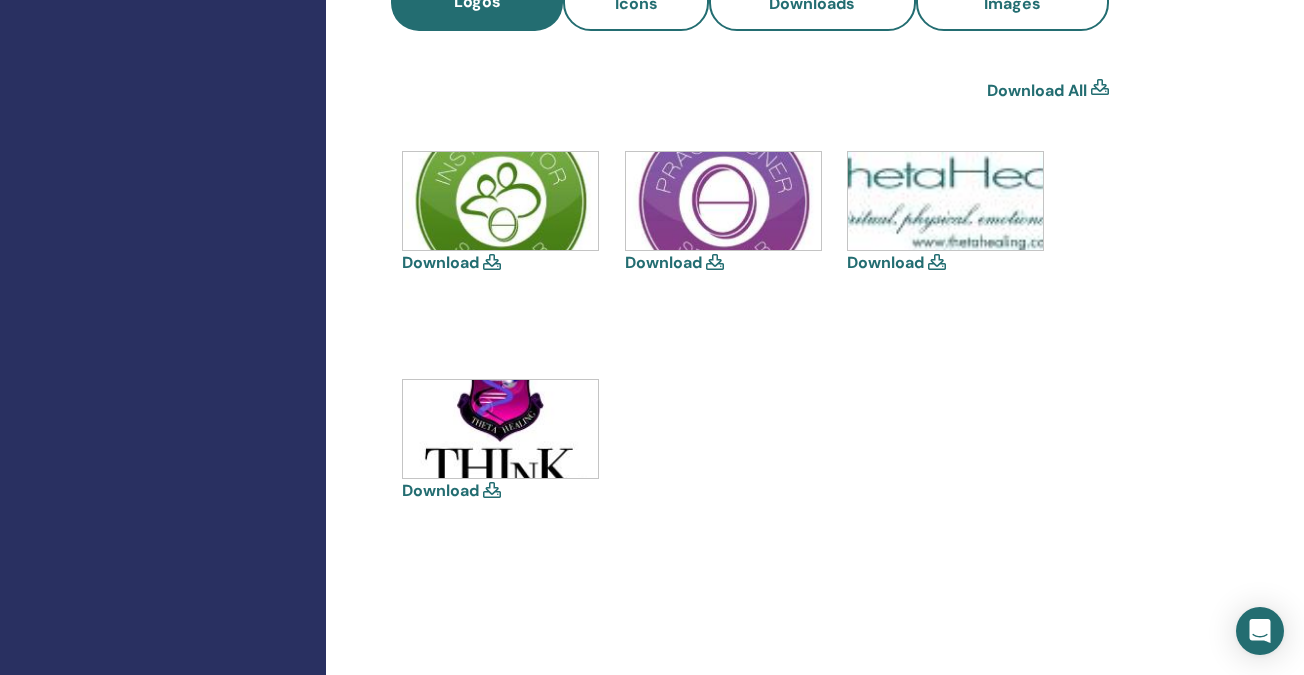 scroll, scrollTop: 463, scrollLeft: 0, axis: vertical 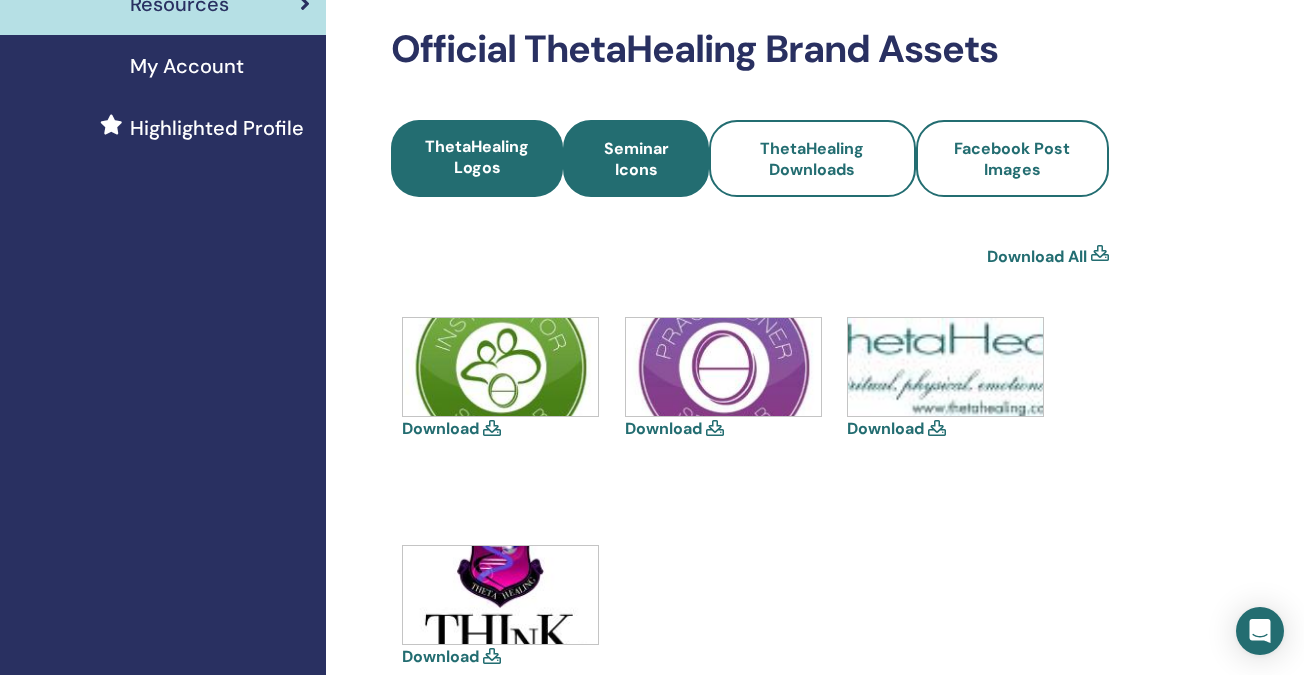 click on "Seminar Icons" at bounding box center [636, 159] 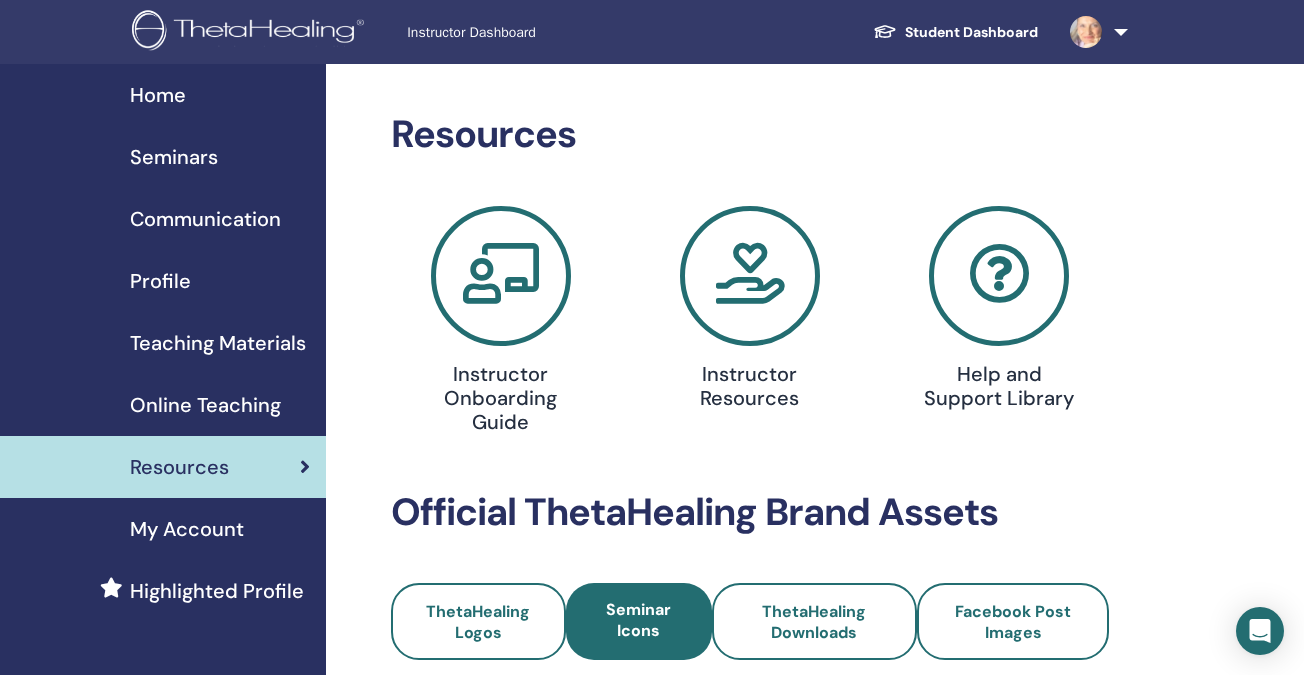 scroll, scrollTop: 0, scrollLeft: 0, axis: both 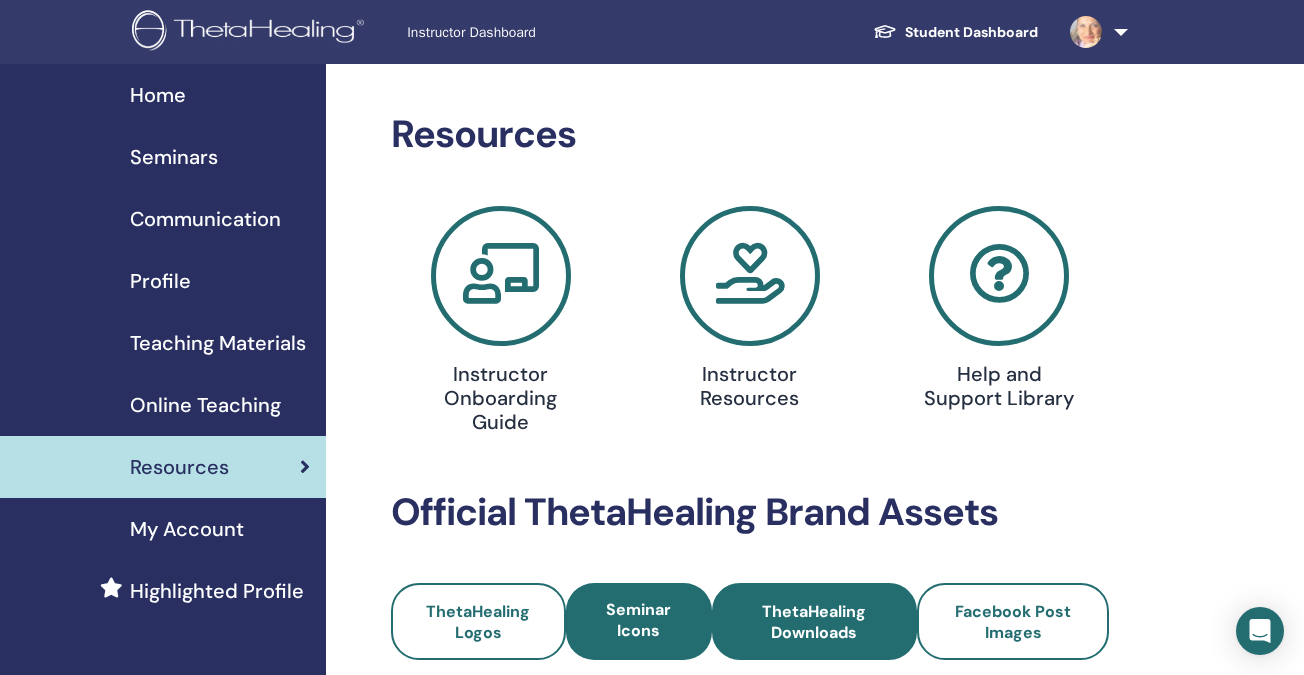 click on "ThetaHealing Downloads" at bounding box center [814, 622] 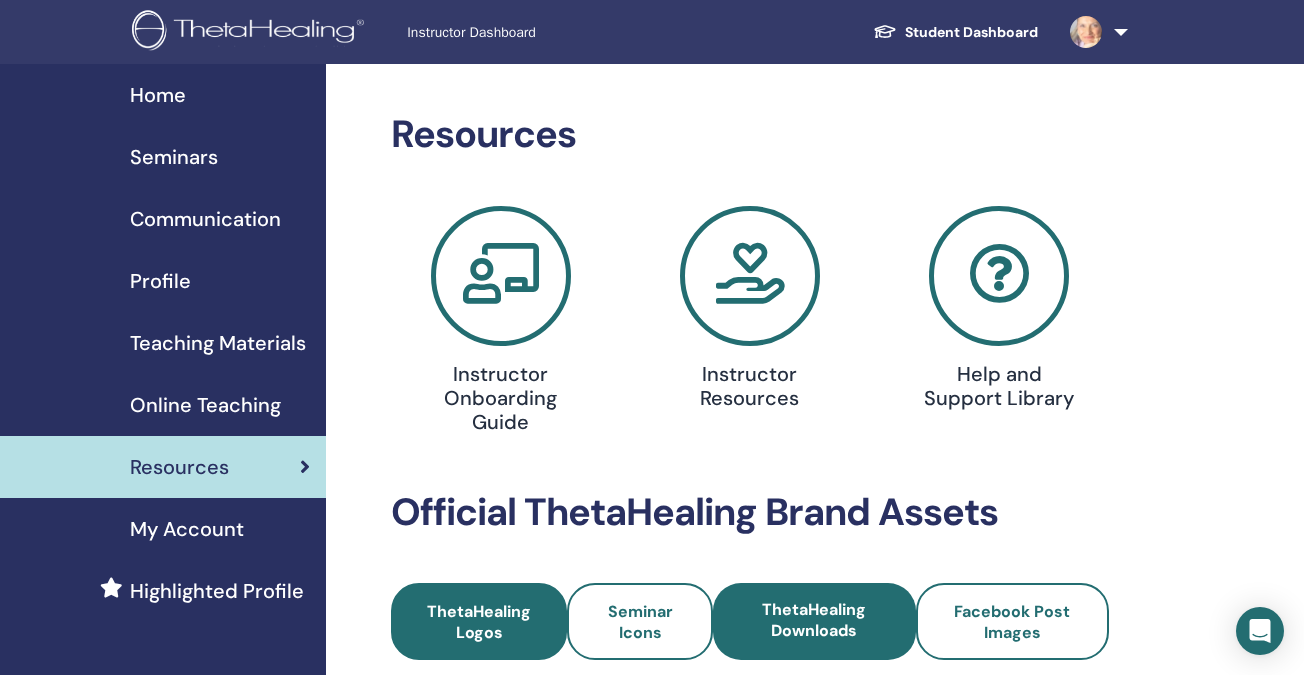 scroll, scrollTop: 0, scrollLeft: 0, axis: both 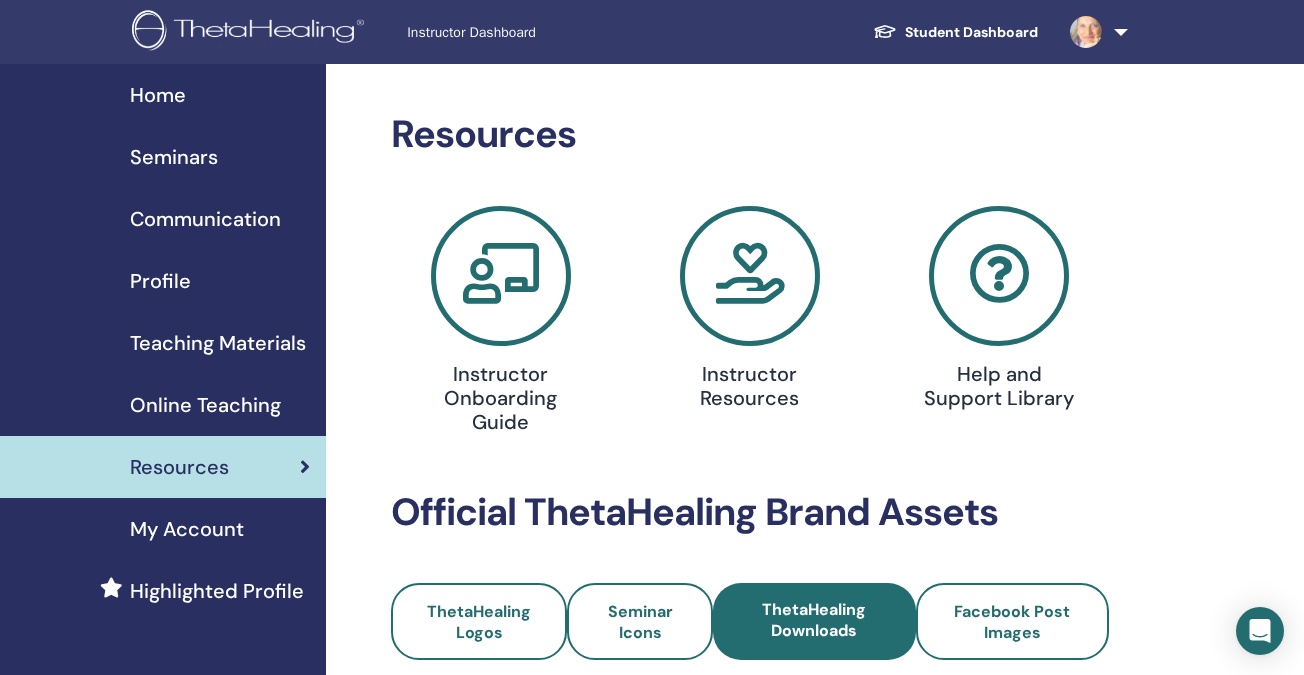 click on "Online Teaching" at bounding box center [205, 405] 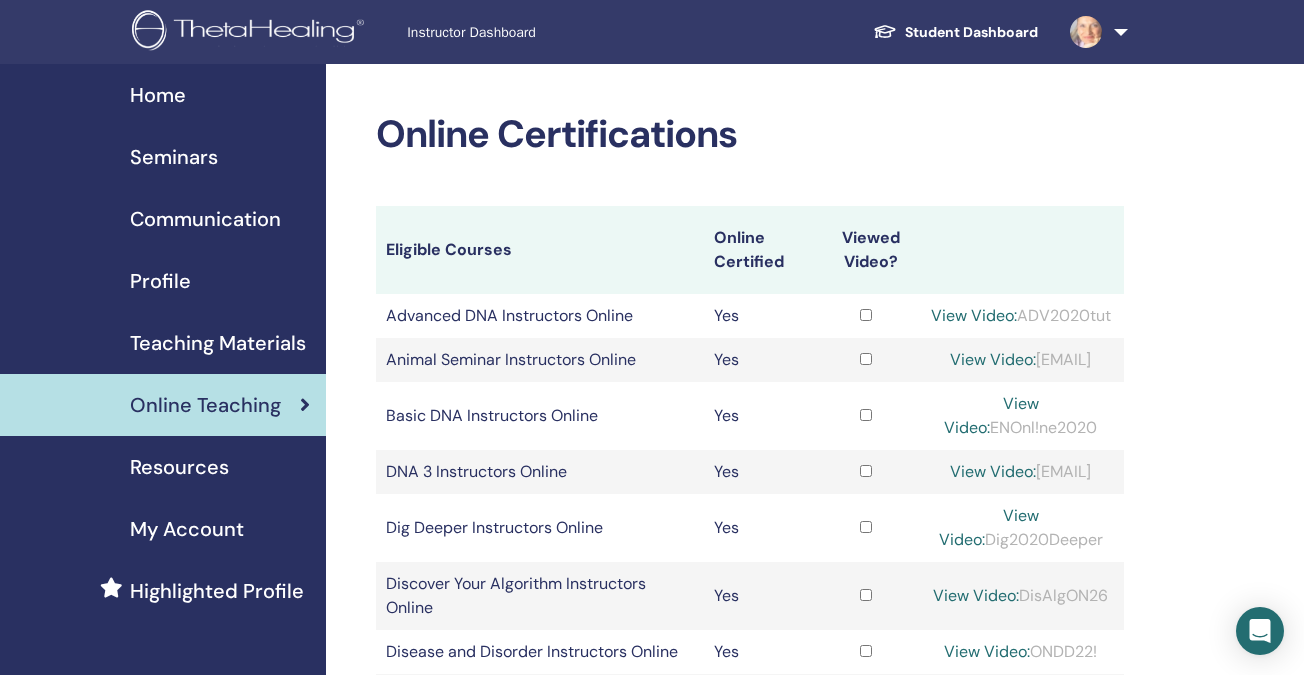 scroll, scrollTop: 0, scrollLeft: 0, axis: both 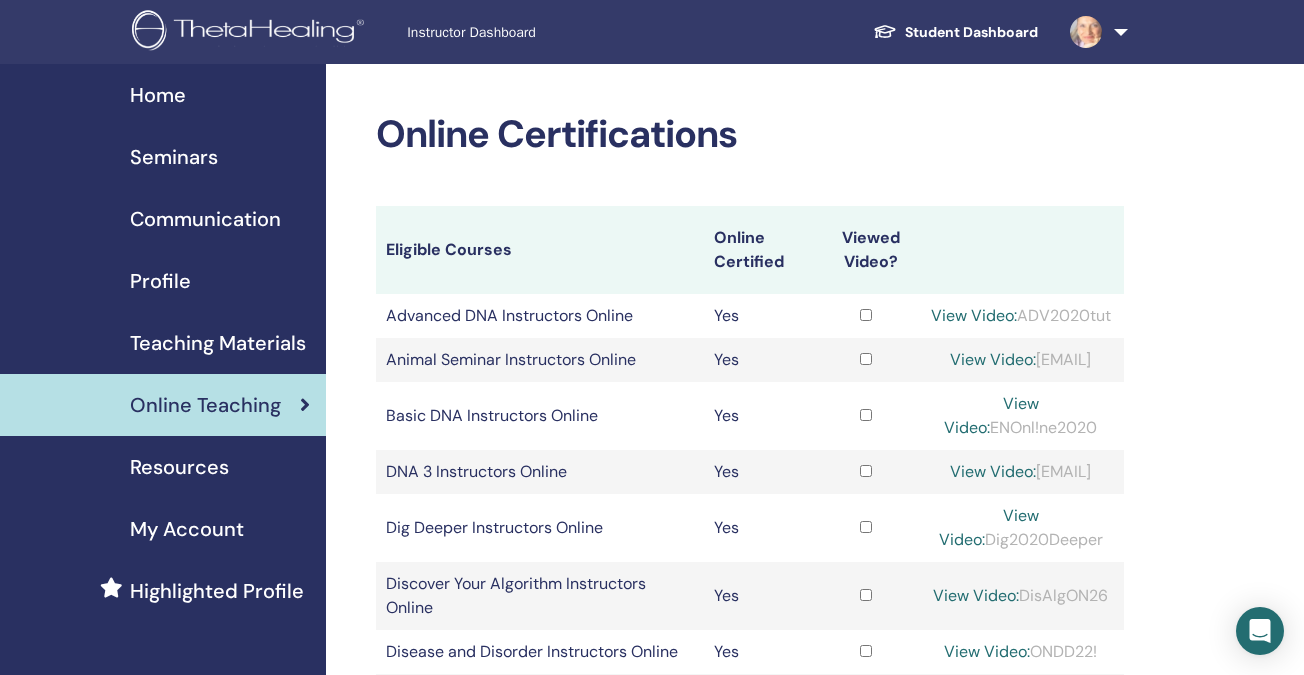 click on "Instructor Dashboard
Student Dashboard
[INITIAL] [FIRST] [LAST] My ThetaLearning My ThetaHealers My Seminars Wishlist Become a Practitioner Notifications Messages My Theta Account Support Logout" at bounding box center [652, 32] 